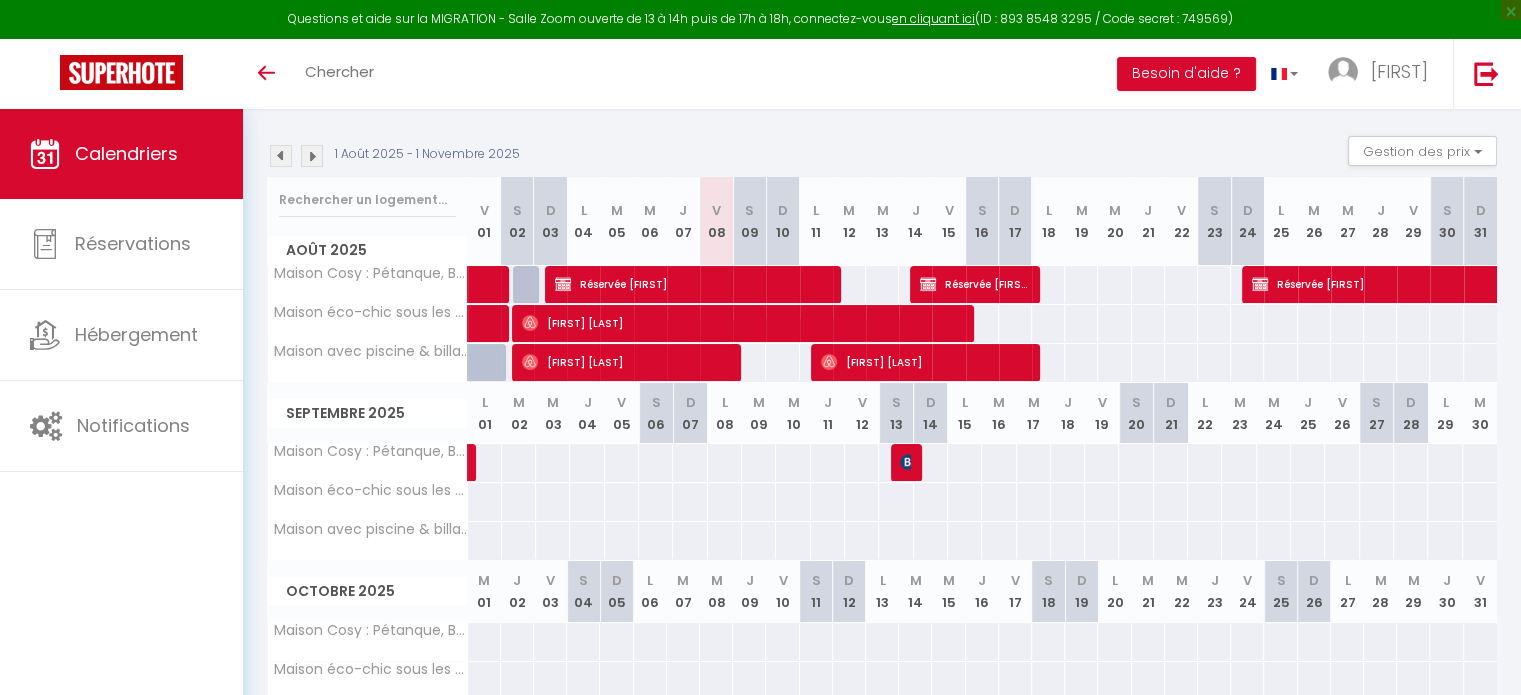 scroll, scrollTop: 200, scrollLeft: 0, axis: vertical 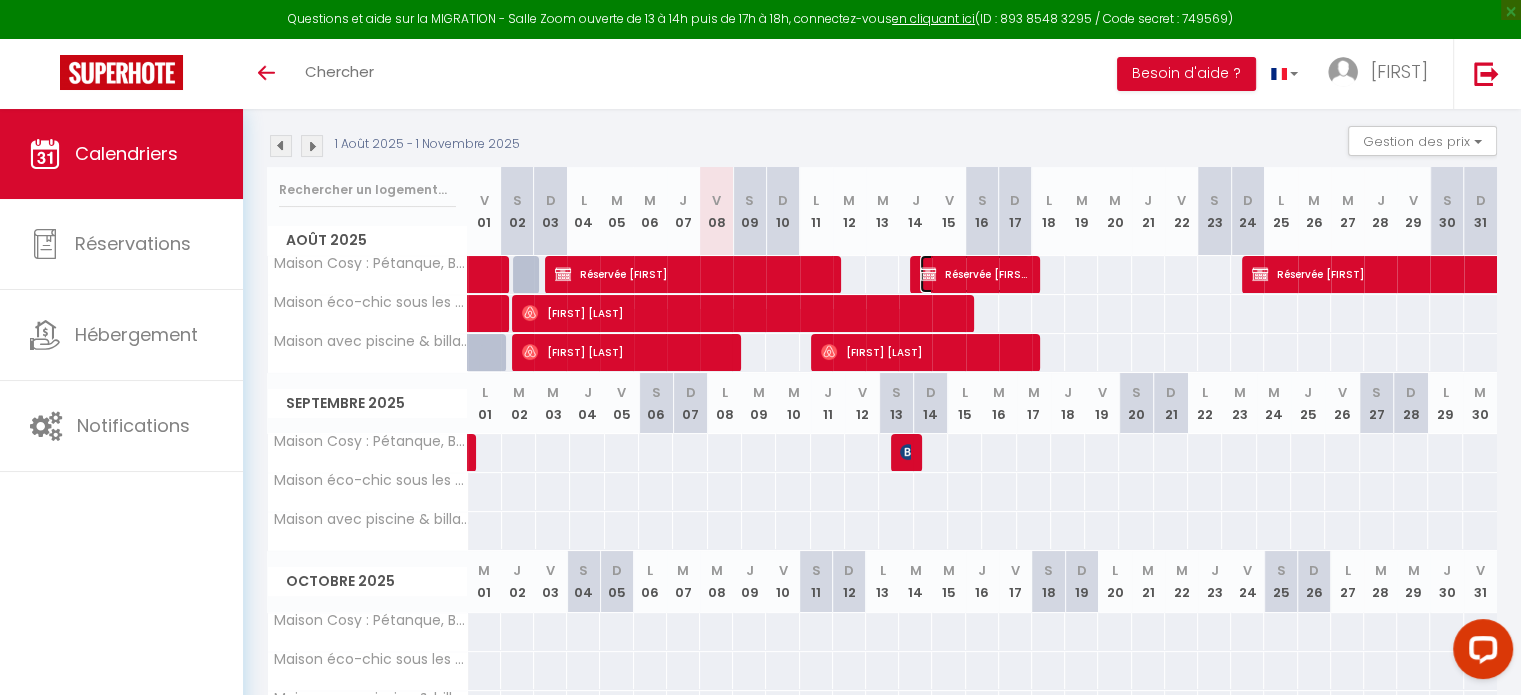 click on "Réservée [FIRST]" at bounding box center [975, 274] 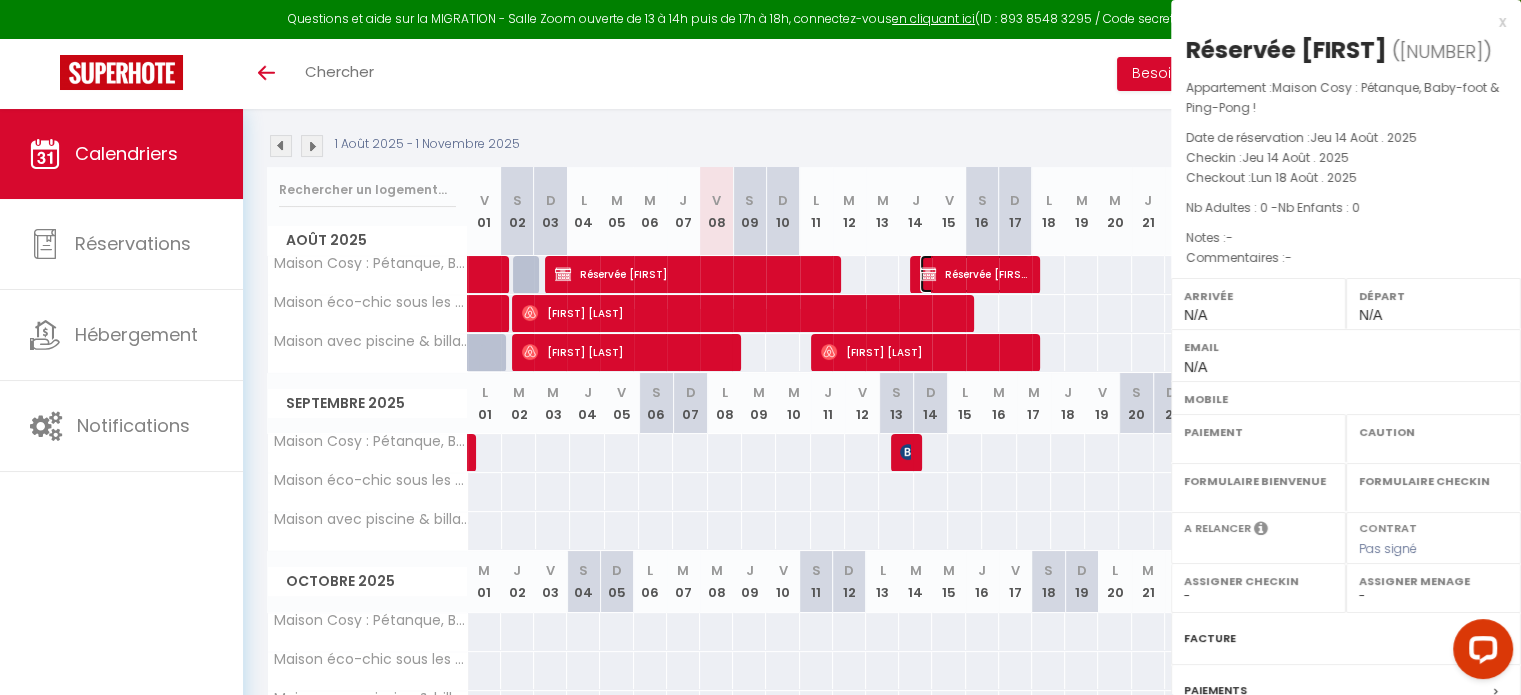select on "OK" 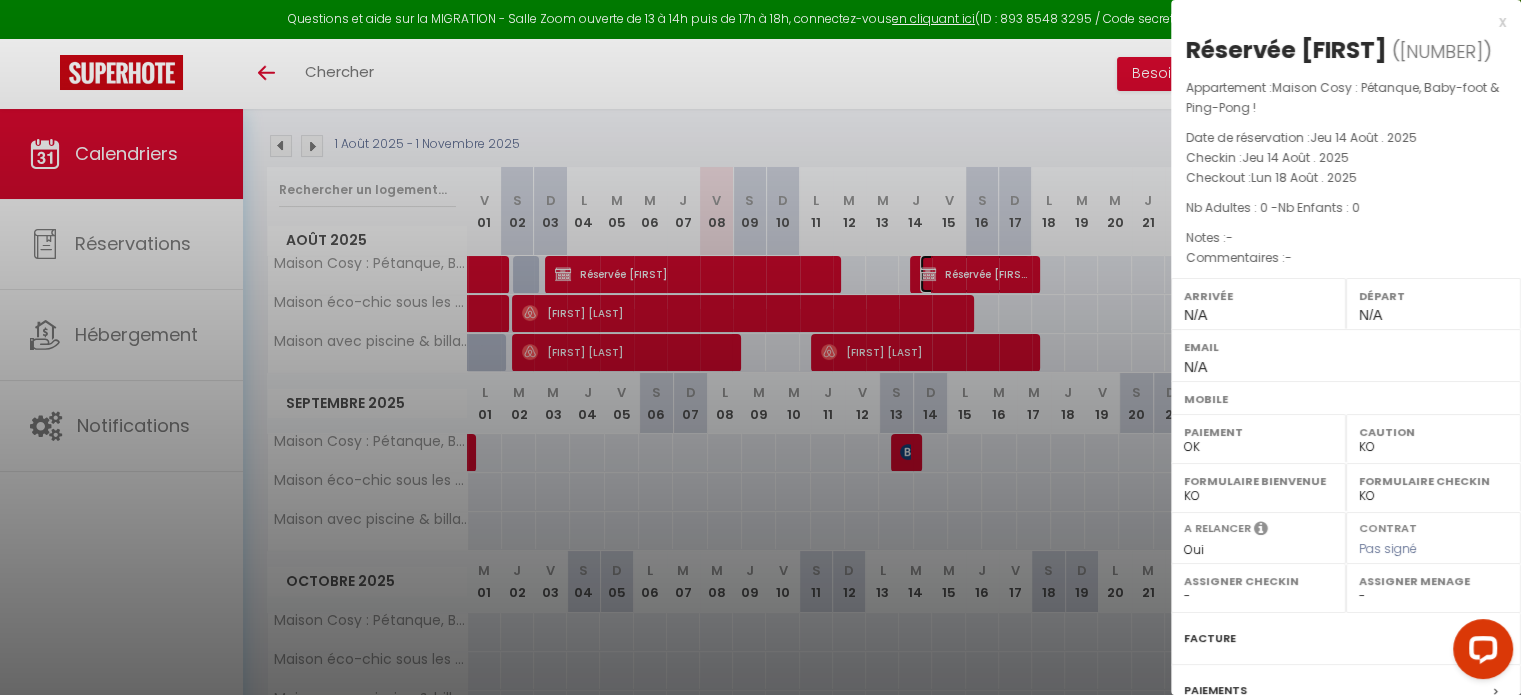select on "[NUMBER]" 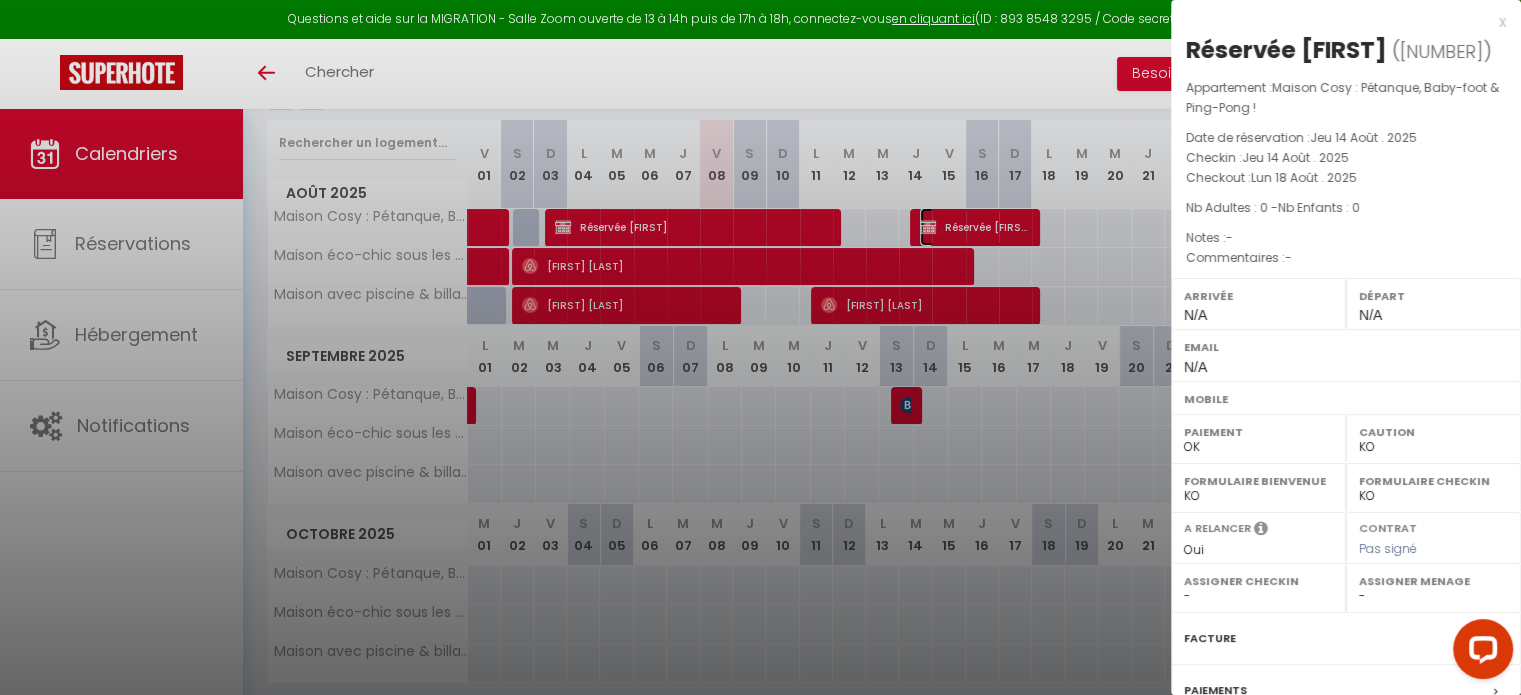 scroll, scrollTop: 313, scrollLeft: 0, axis: vertical 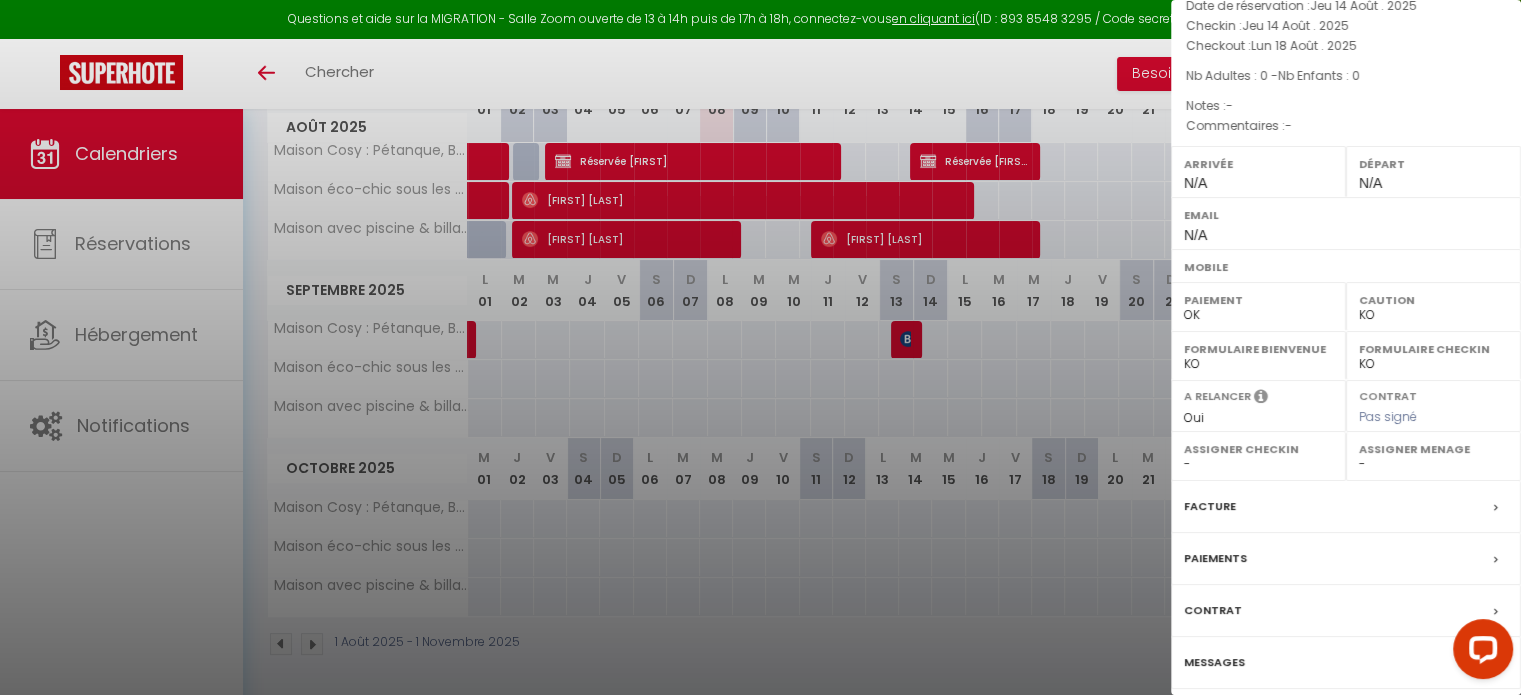 click on "Messages" at bounding box center [1214, 662] 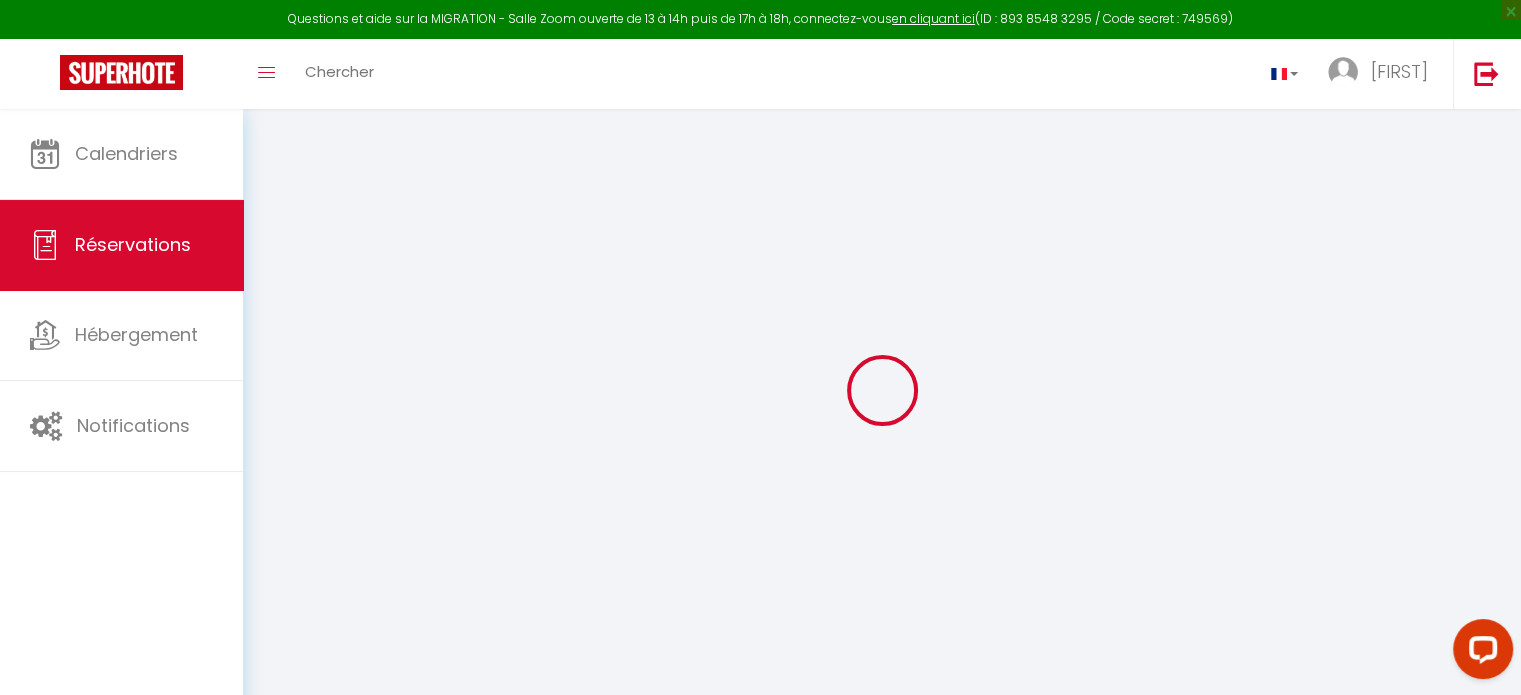 select 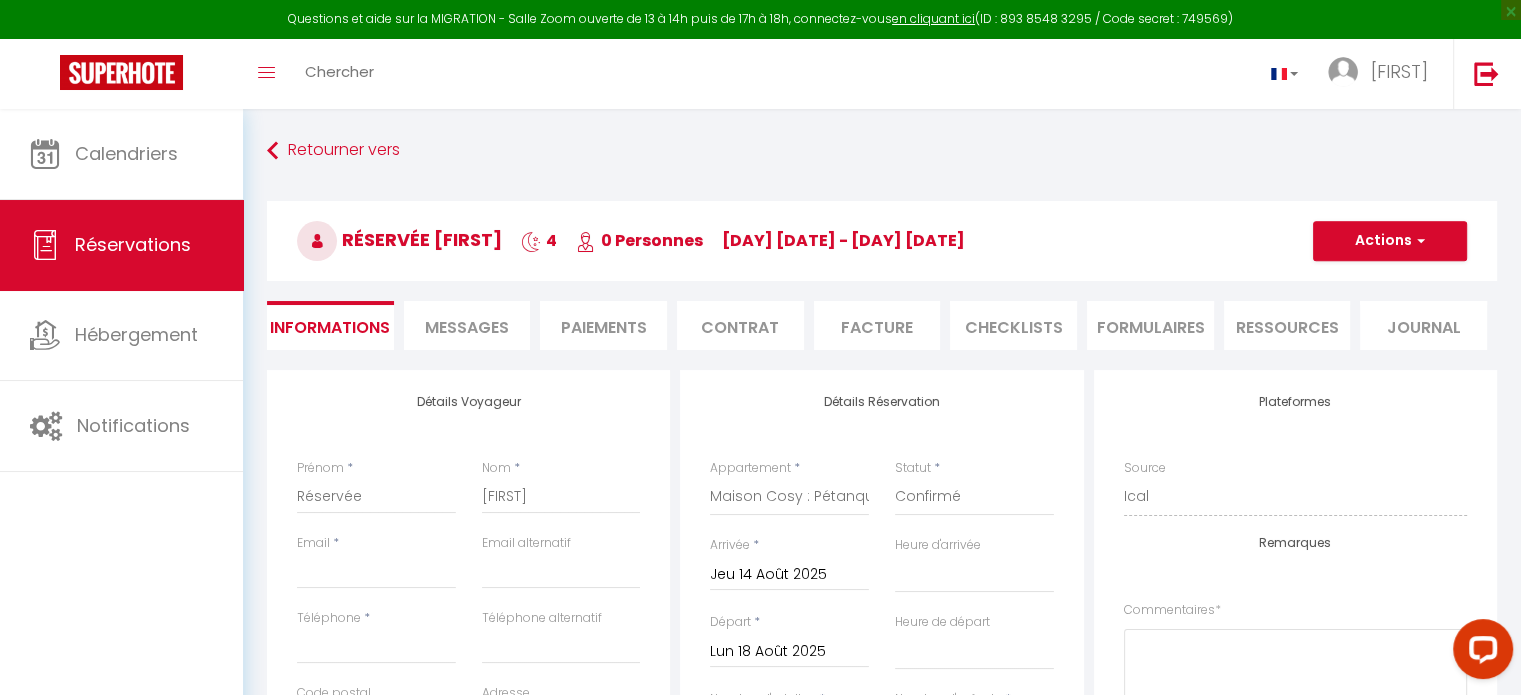 select 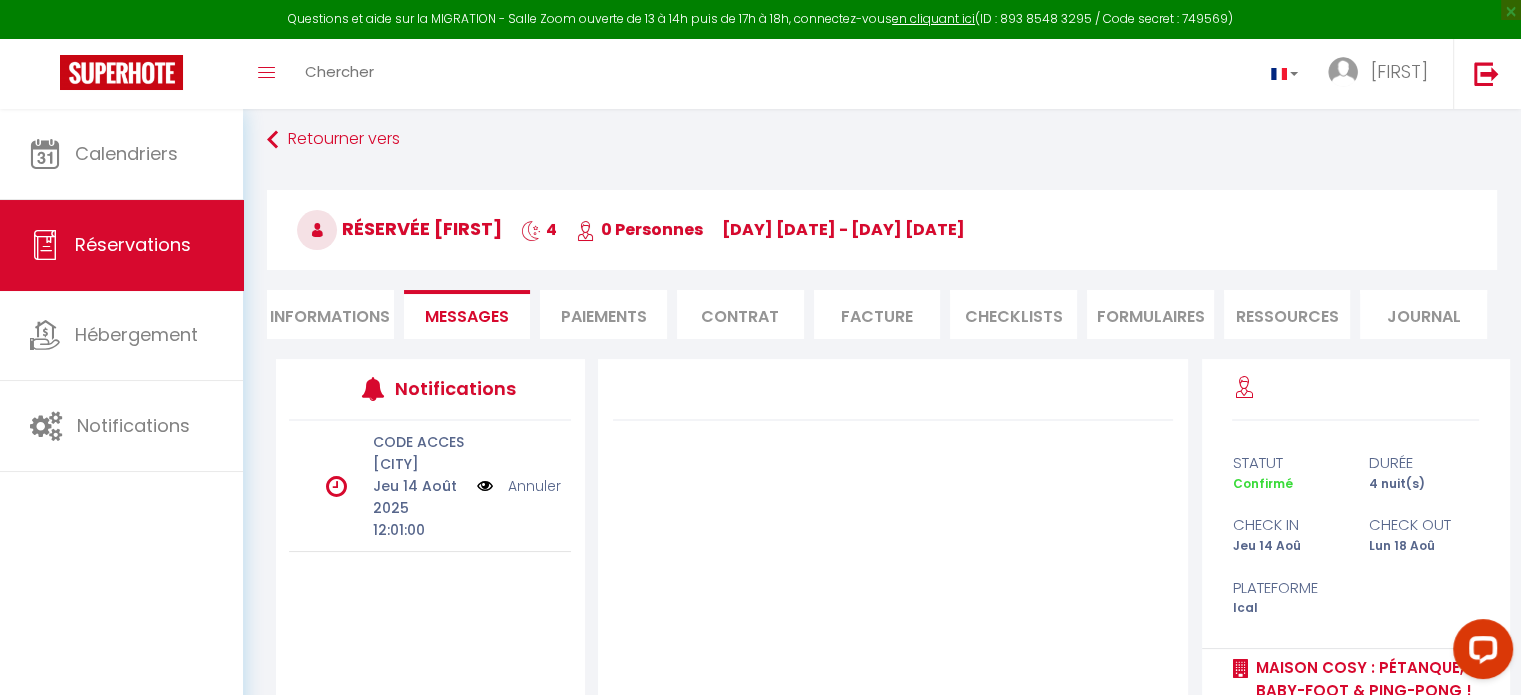 scroll, scrollTop: 0, scrollLeft: 0, axis: both 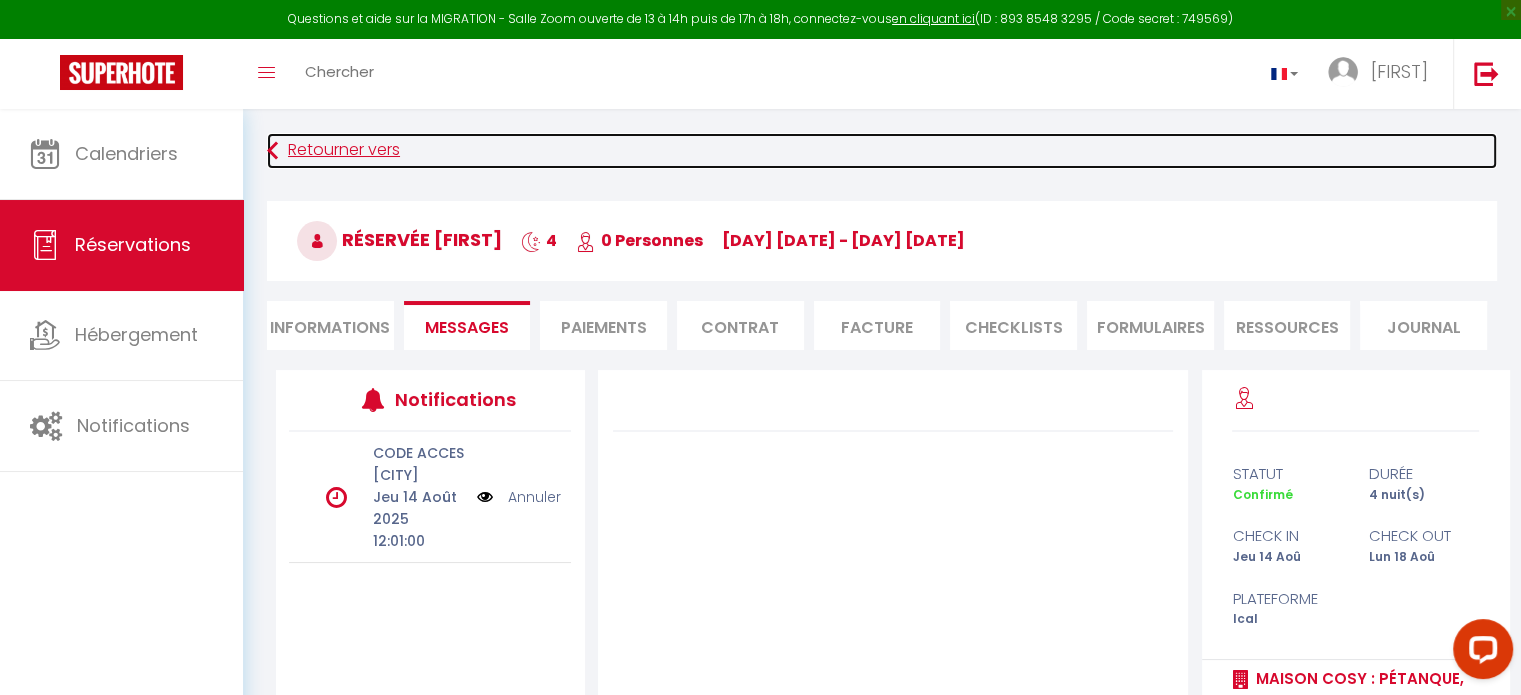 click on "Retourner vers" at bounding box center (882, 151) 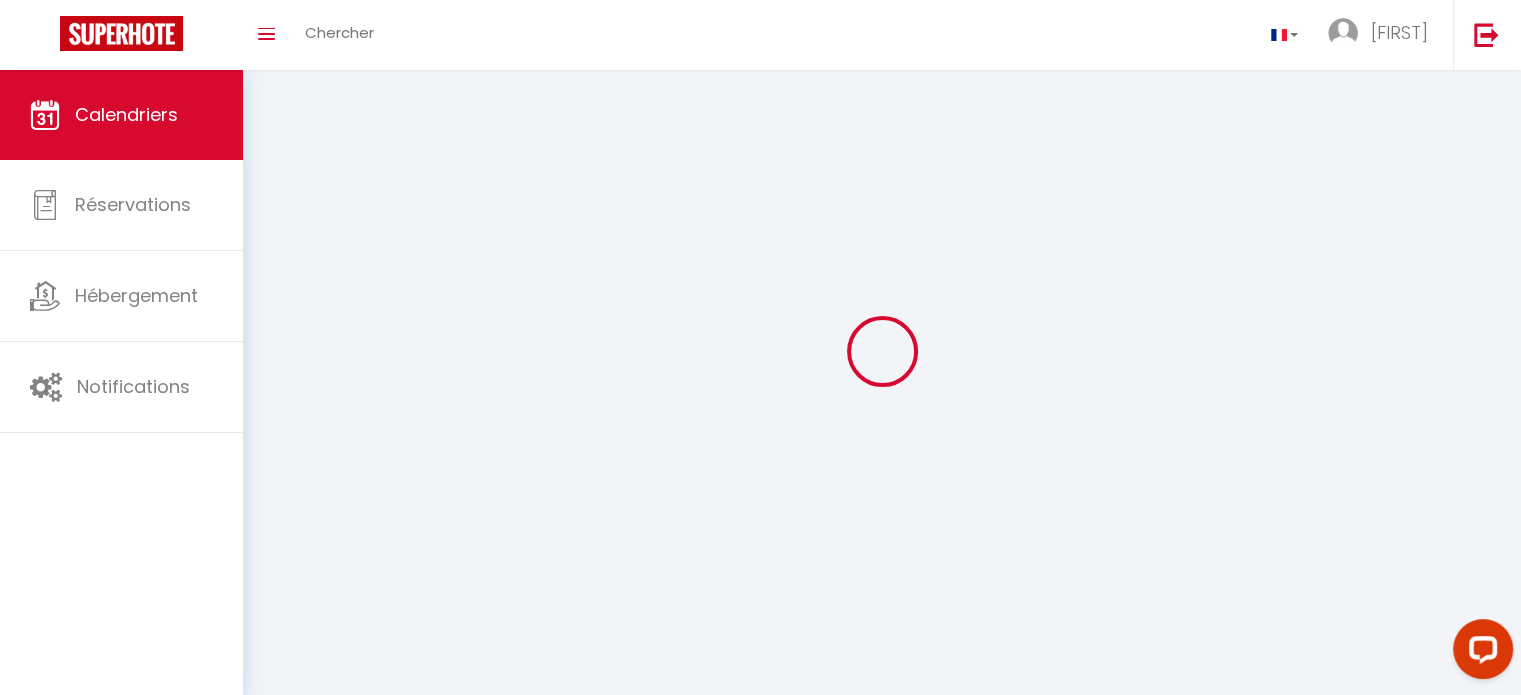 scroll, scrollTop: 70, scrollLeft: 0, axis: vertical 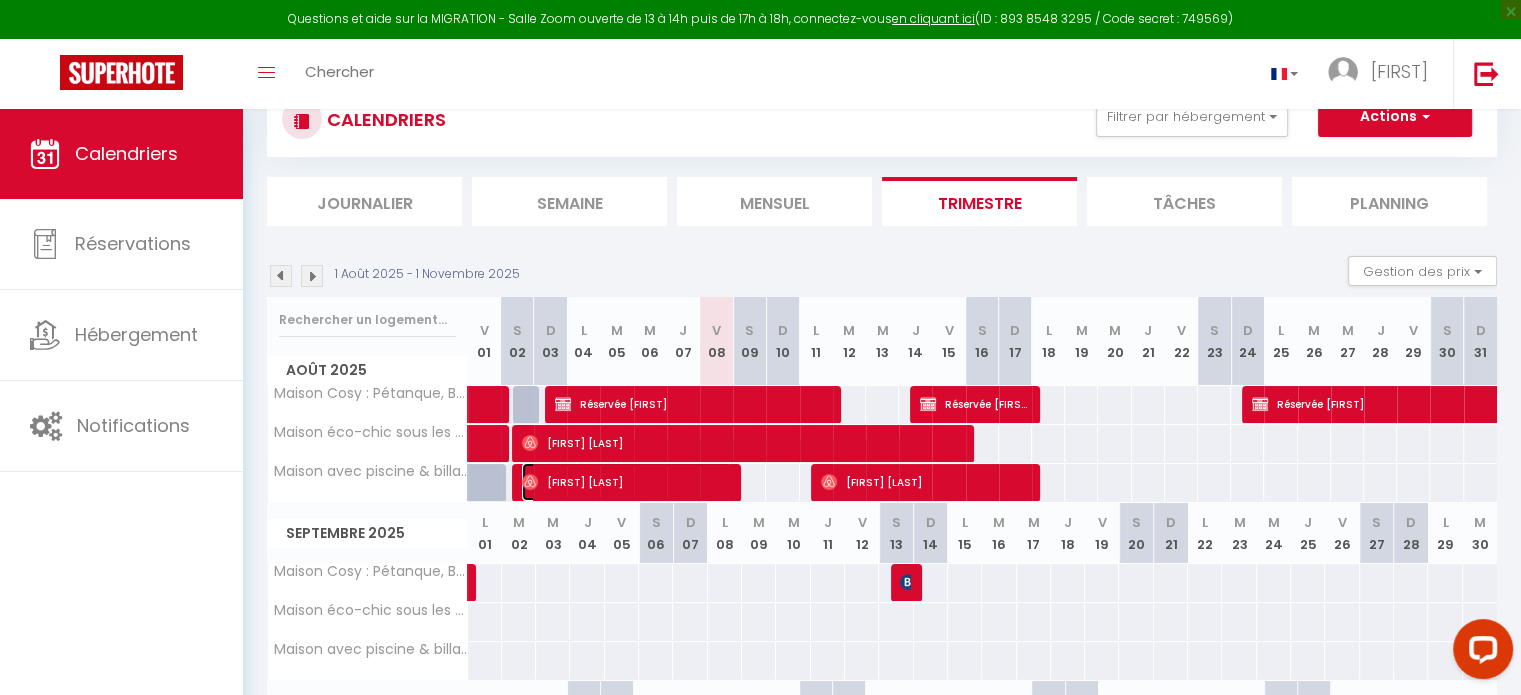 click on "[FIRST] [LAST]" at bounding box center [626, 482] 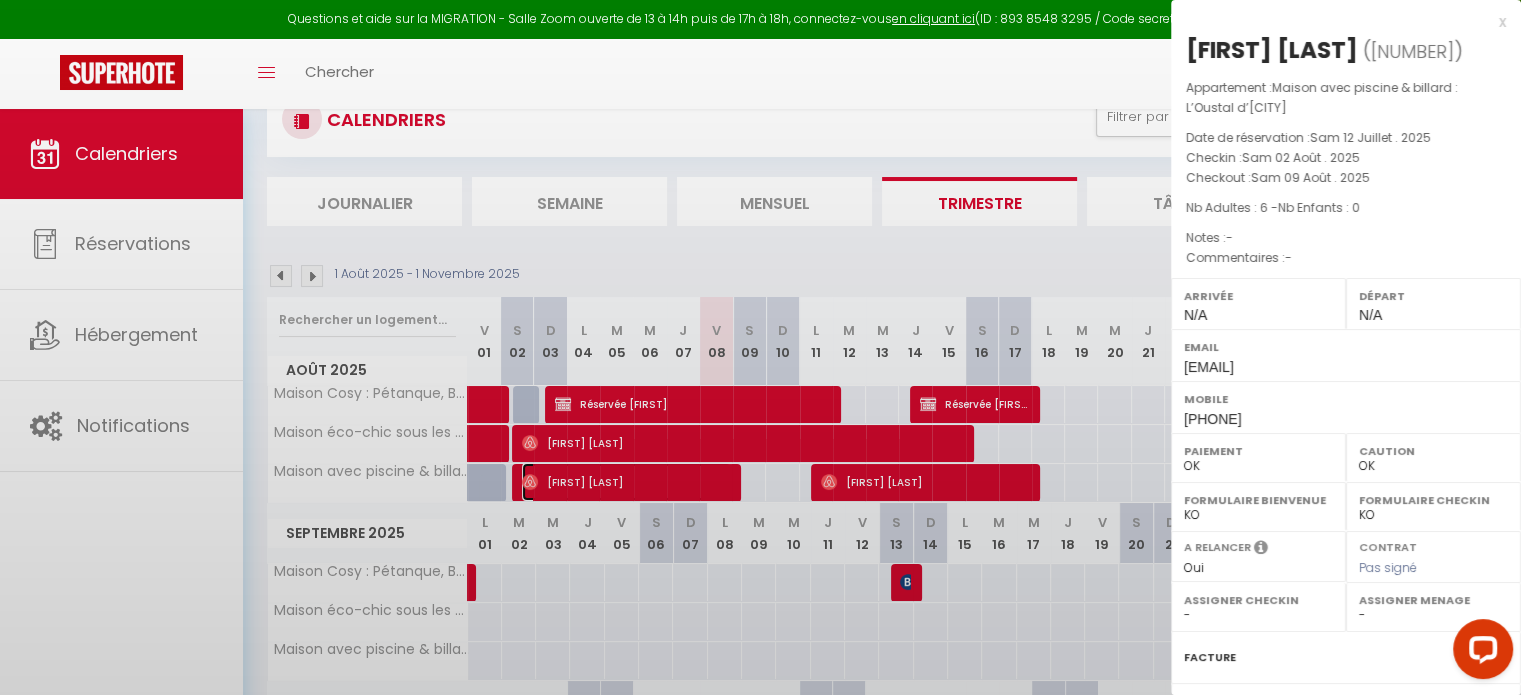 select on "[NUMBER]" 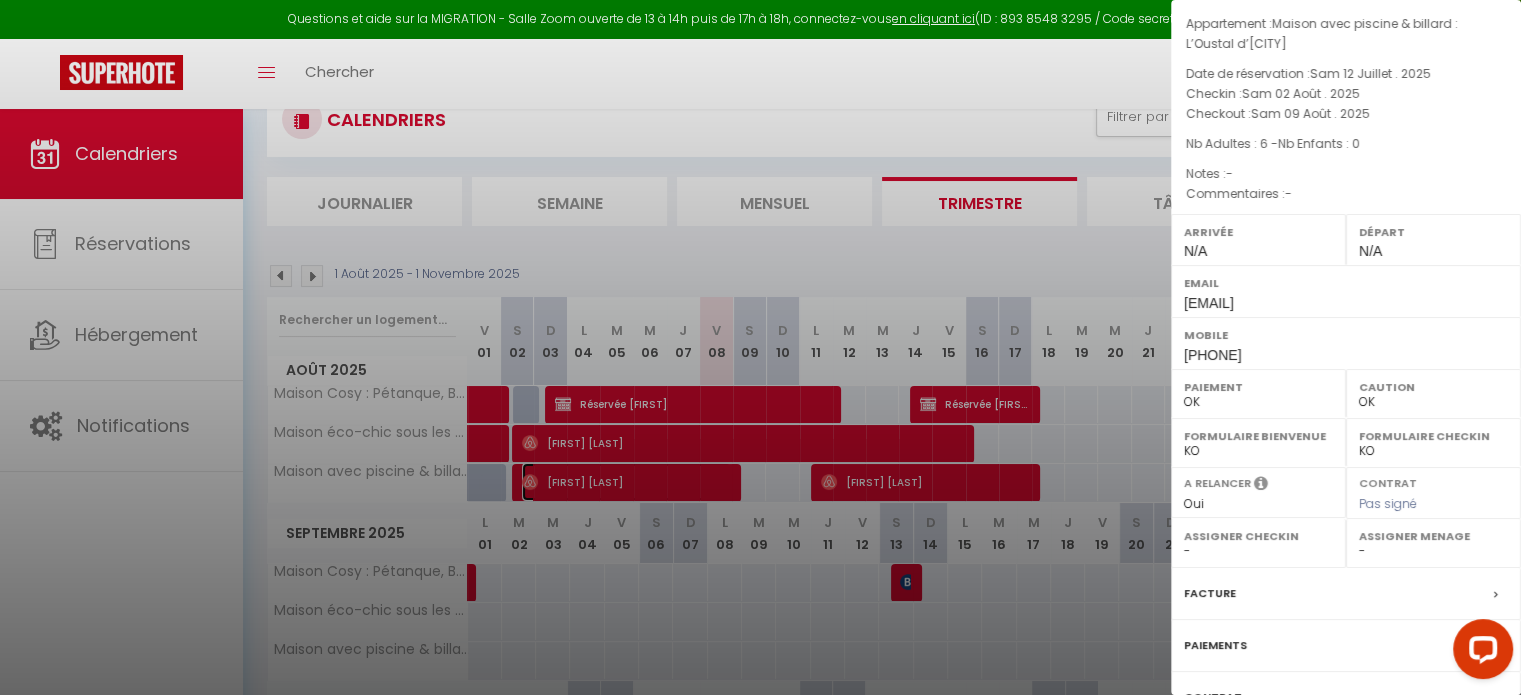 scroll, scrollTop: 152, scrollLeft: 0, axis: vertical 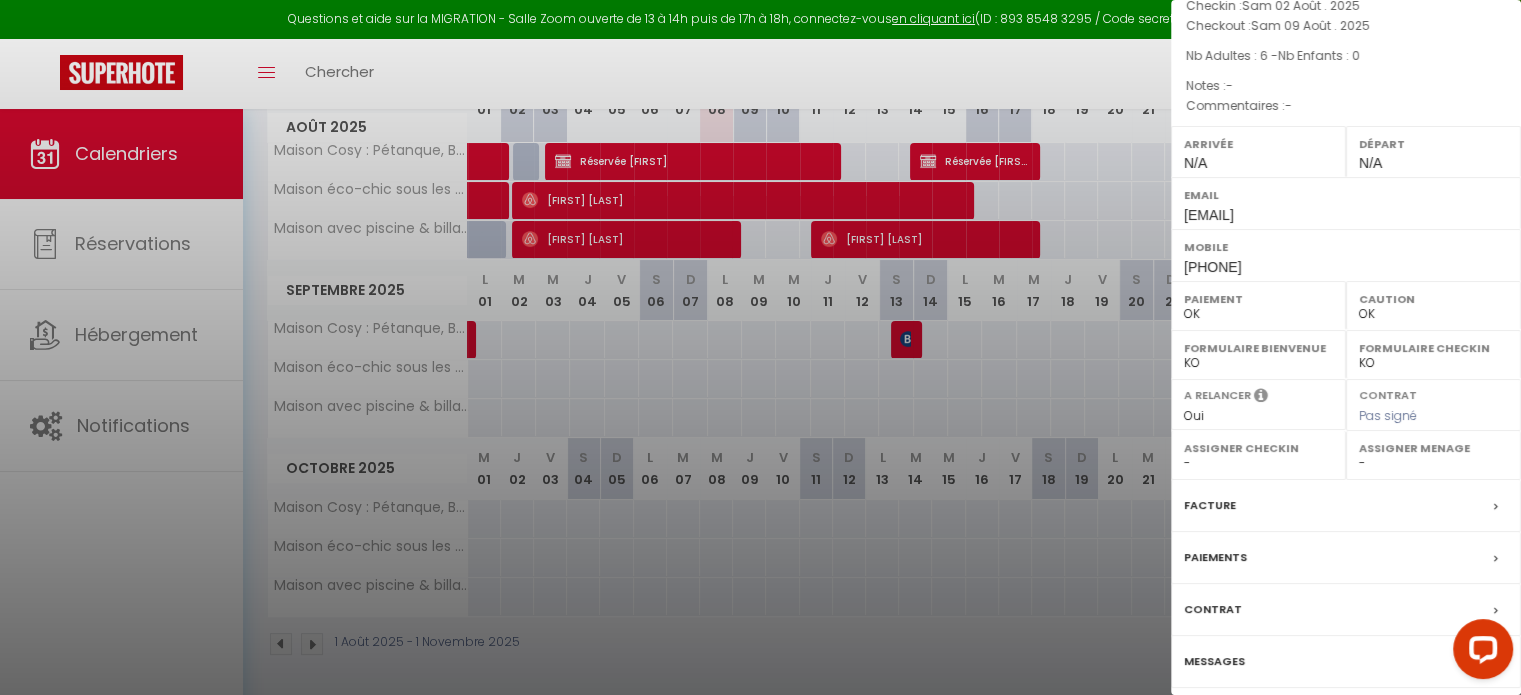 click on "Messages" at bounding box center (1214, 661) 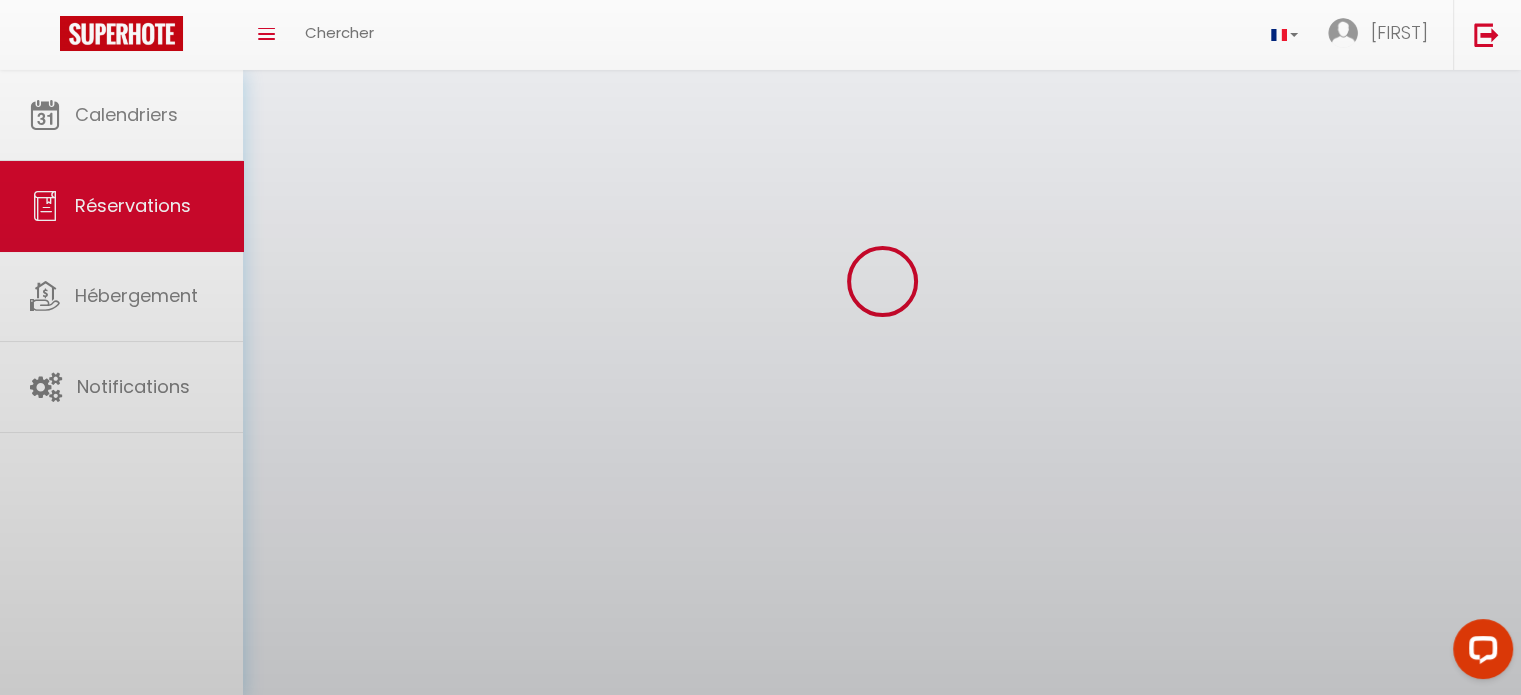 scroll, scrollTop: 0, scrollLeft: 0, axis: both 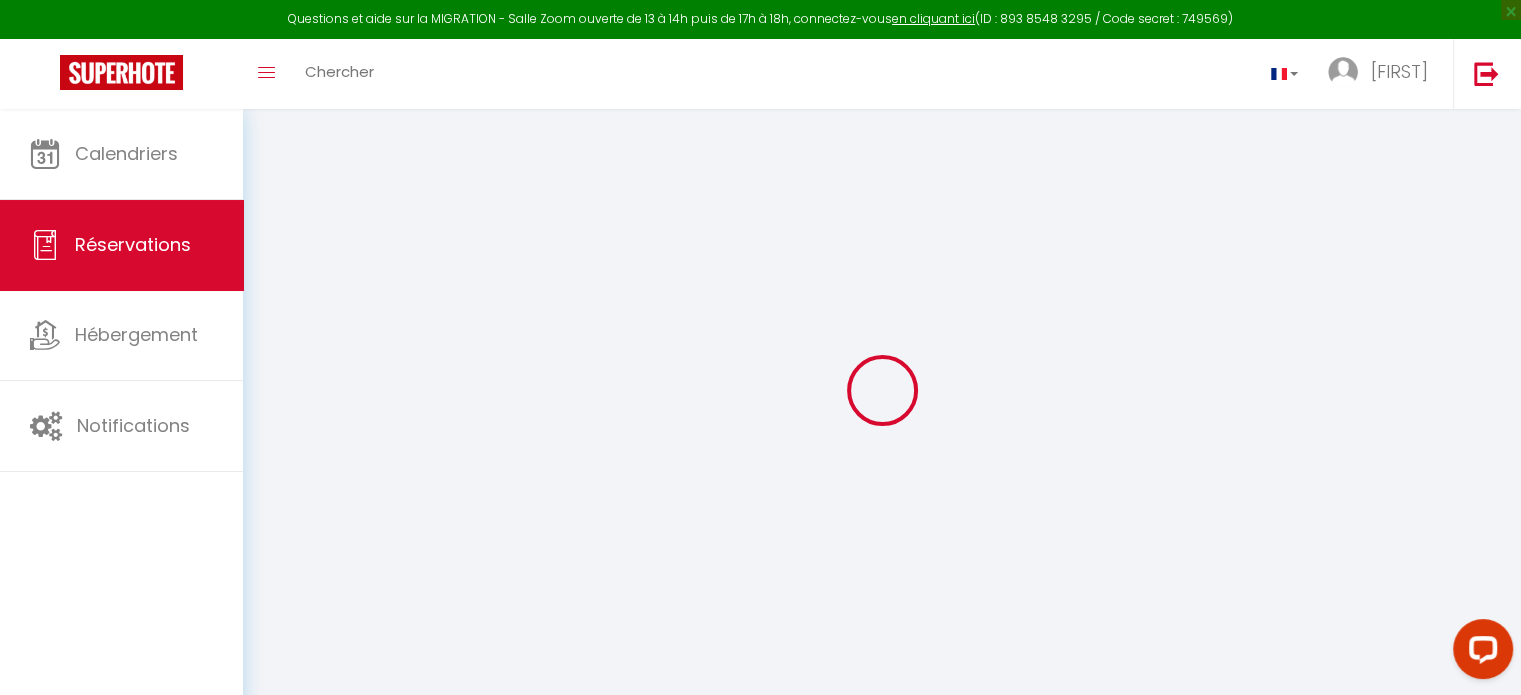 select 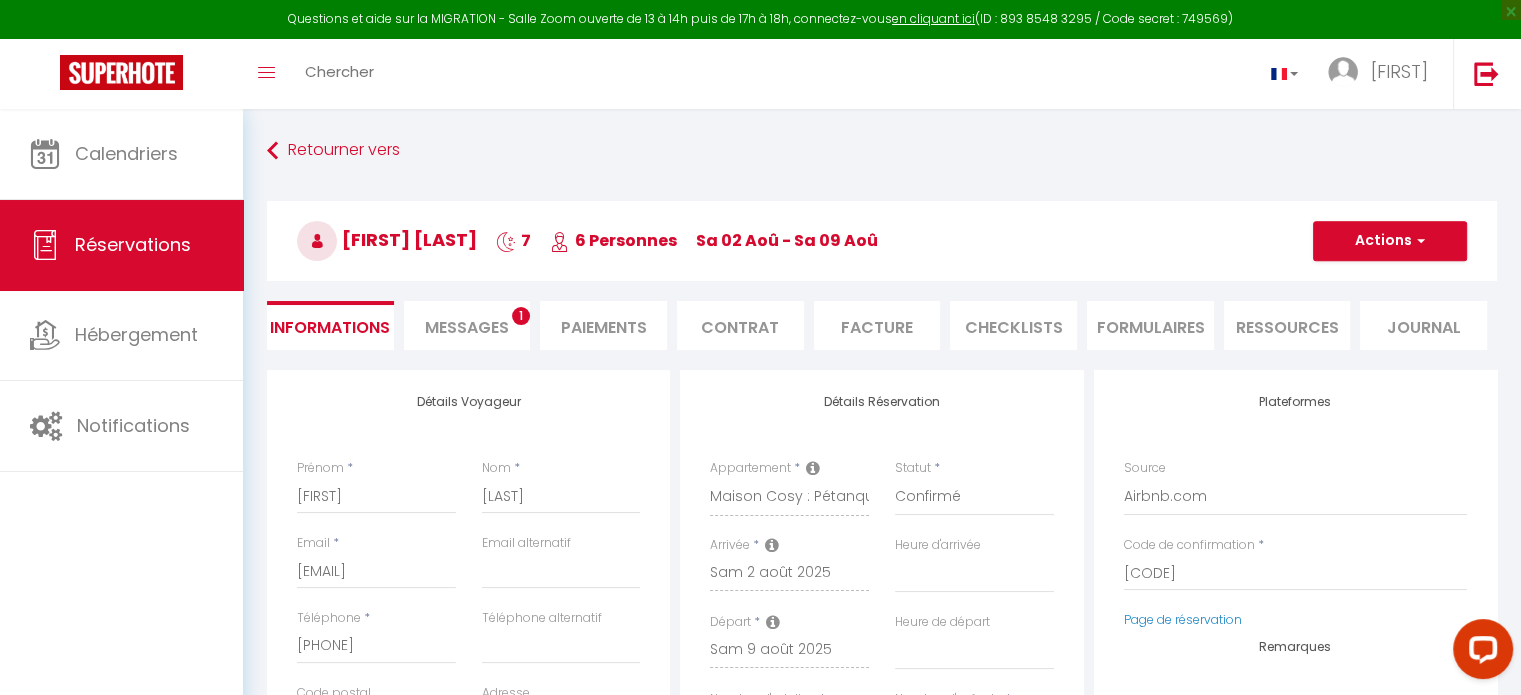 select 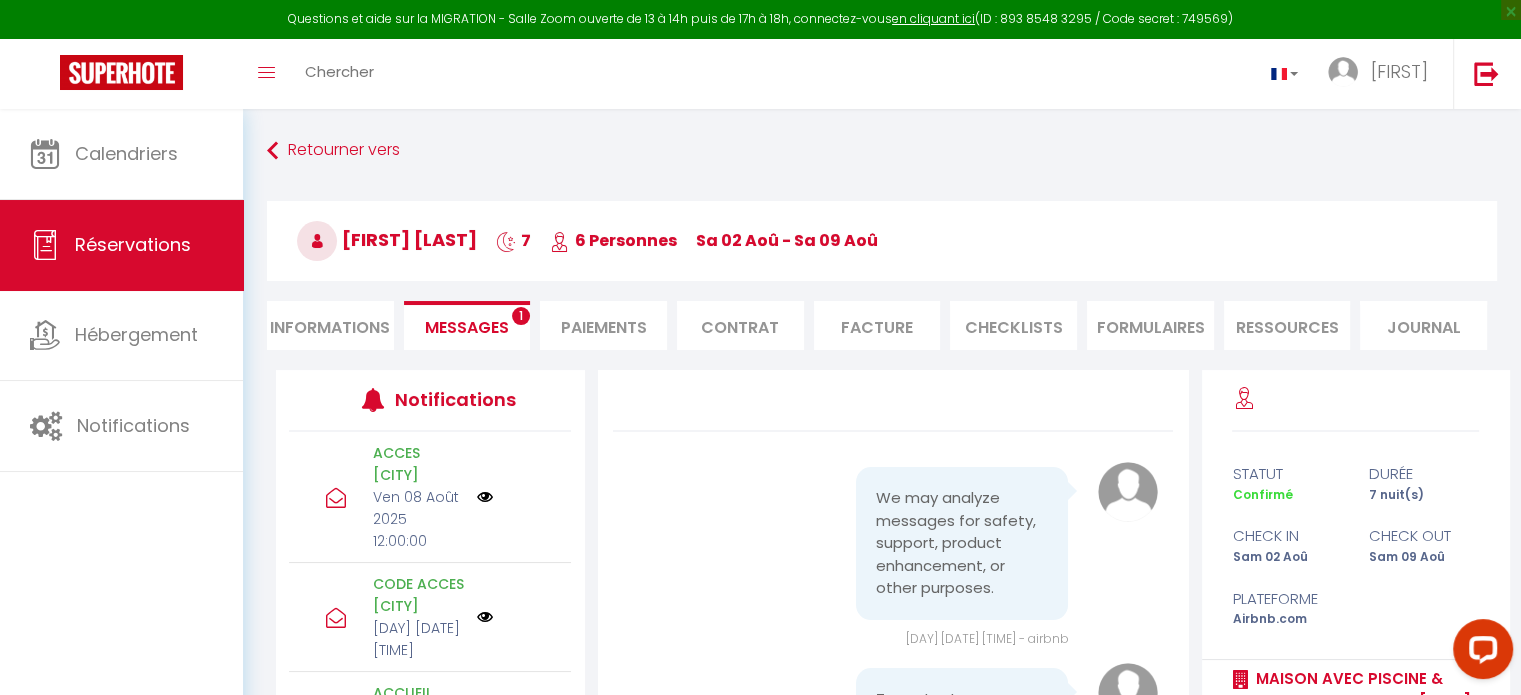 scroll, scrollTop: 14240, scrollLeft: 0, axis: vertical 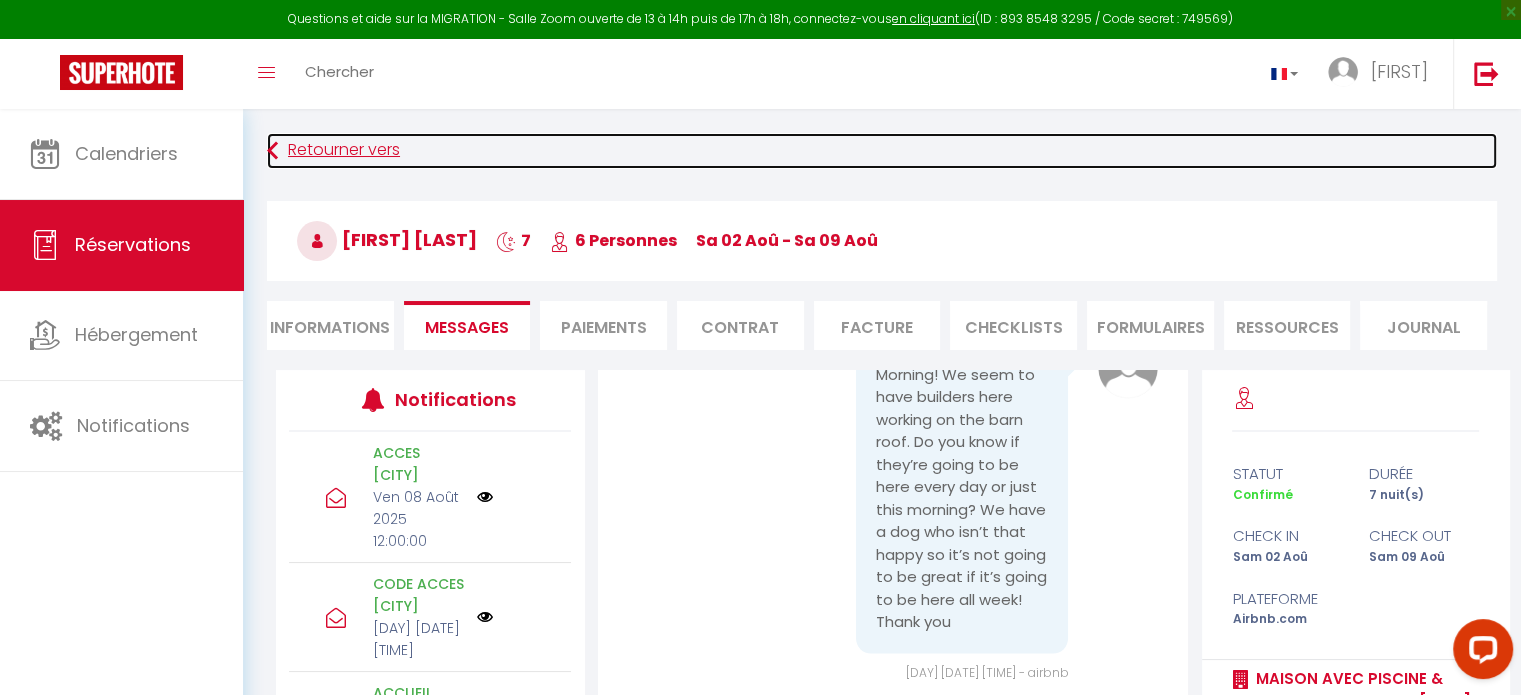 click on "Retourner vers" at bounding box center (882, 151) 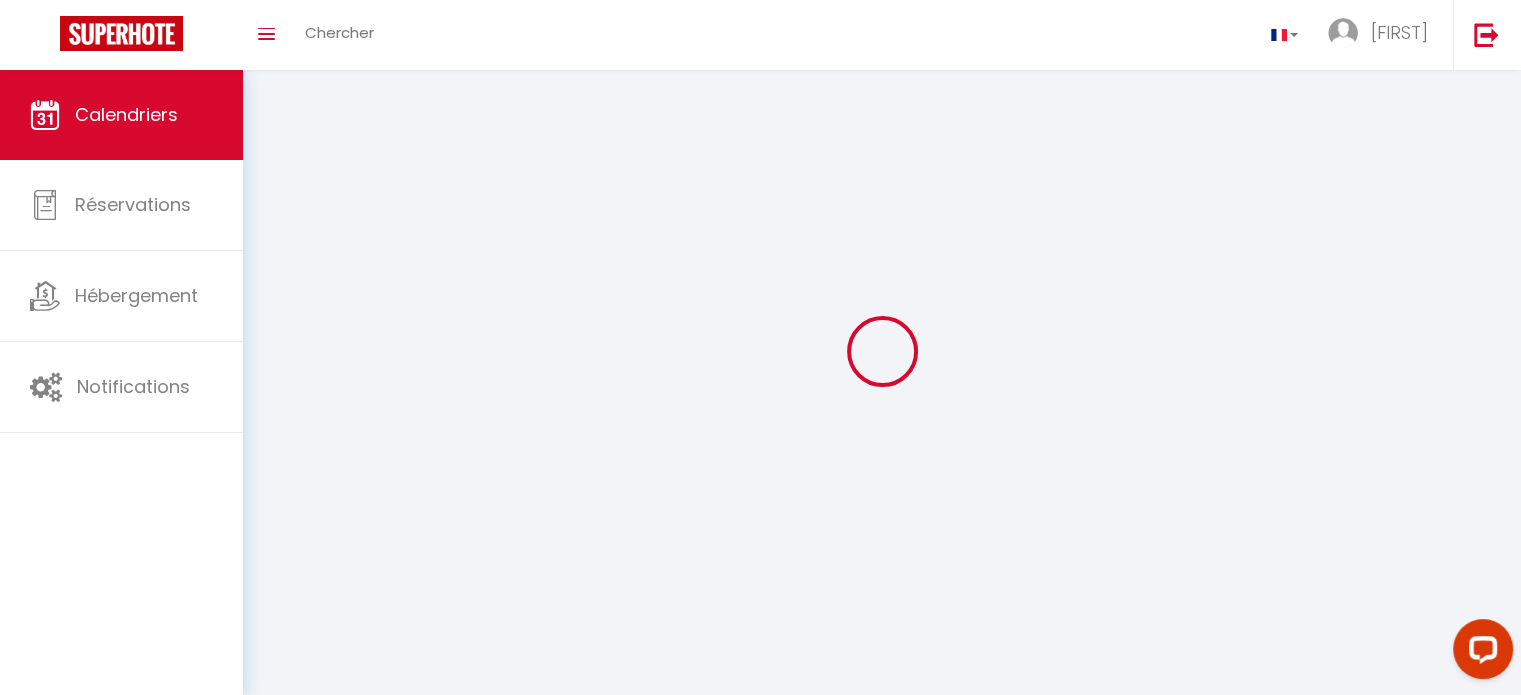 scroll, scrollTop: 70, scrollLeft: 0, axis: vertical 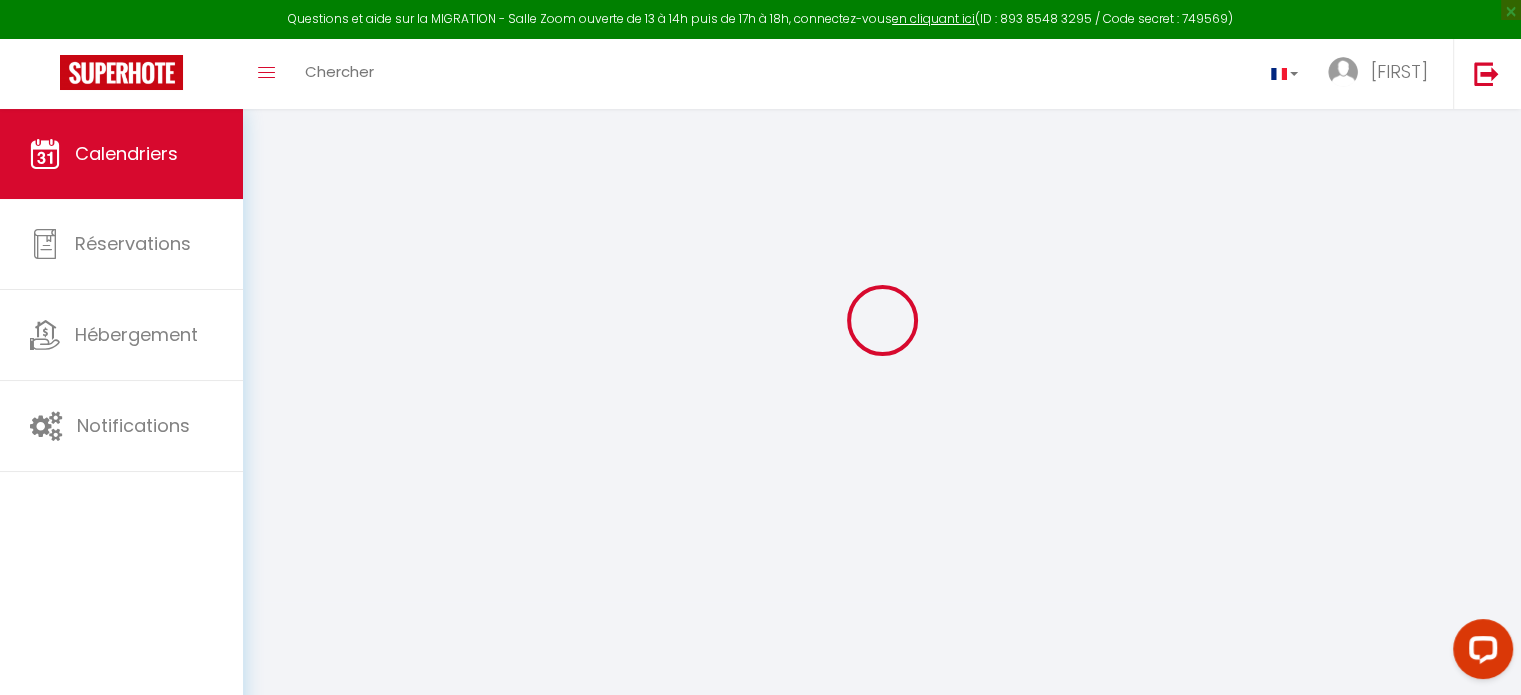 select 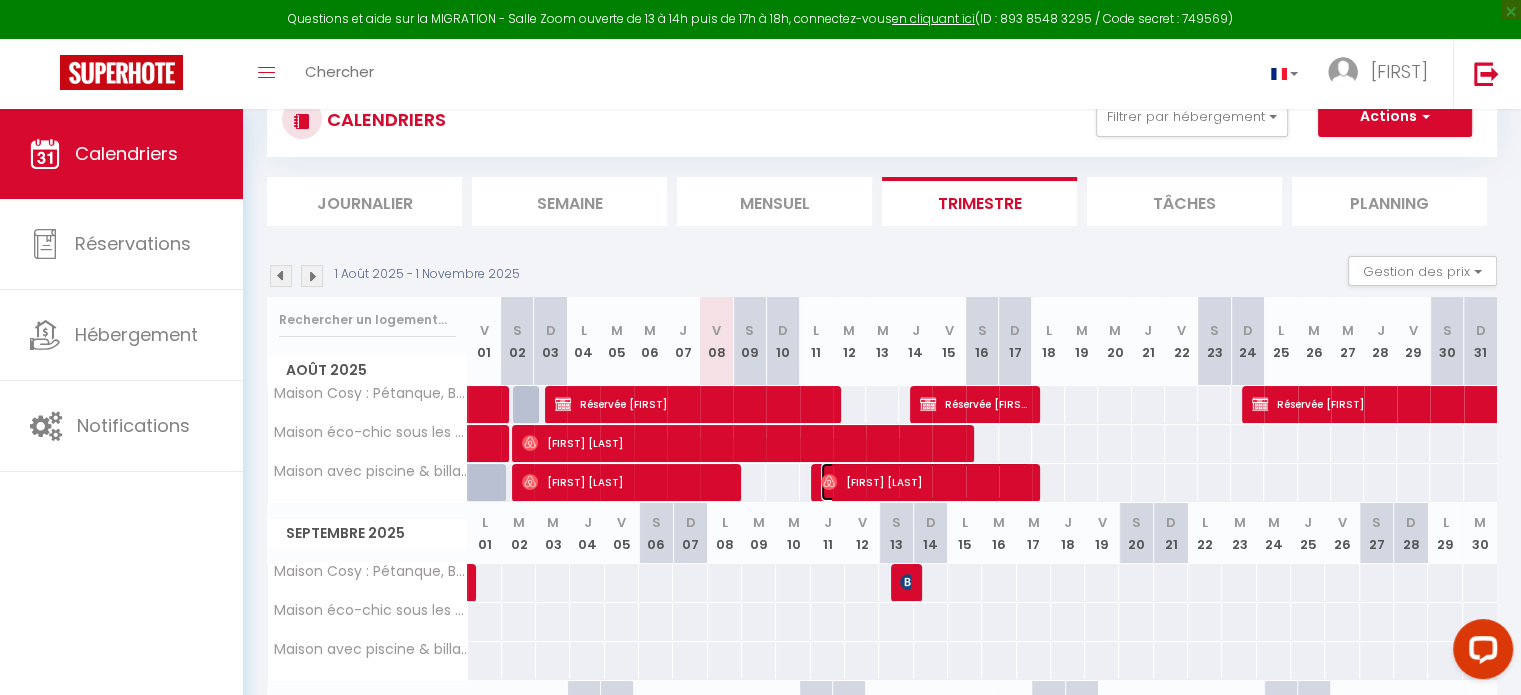 click on "[FIRST] [LAST]" at bounding box center (925, 482) 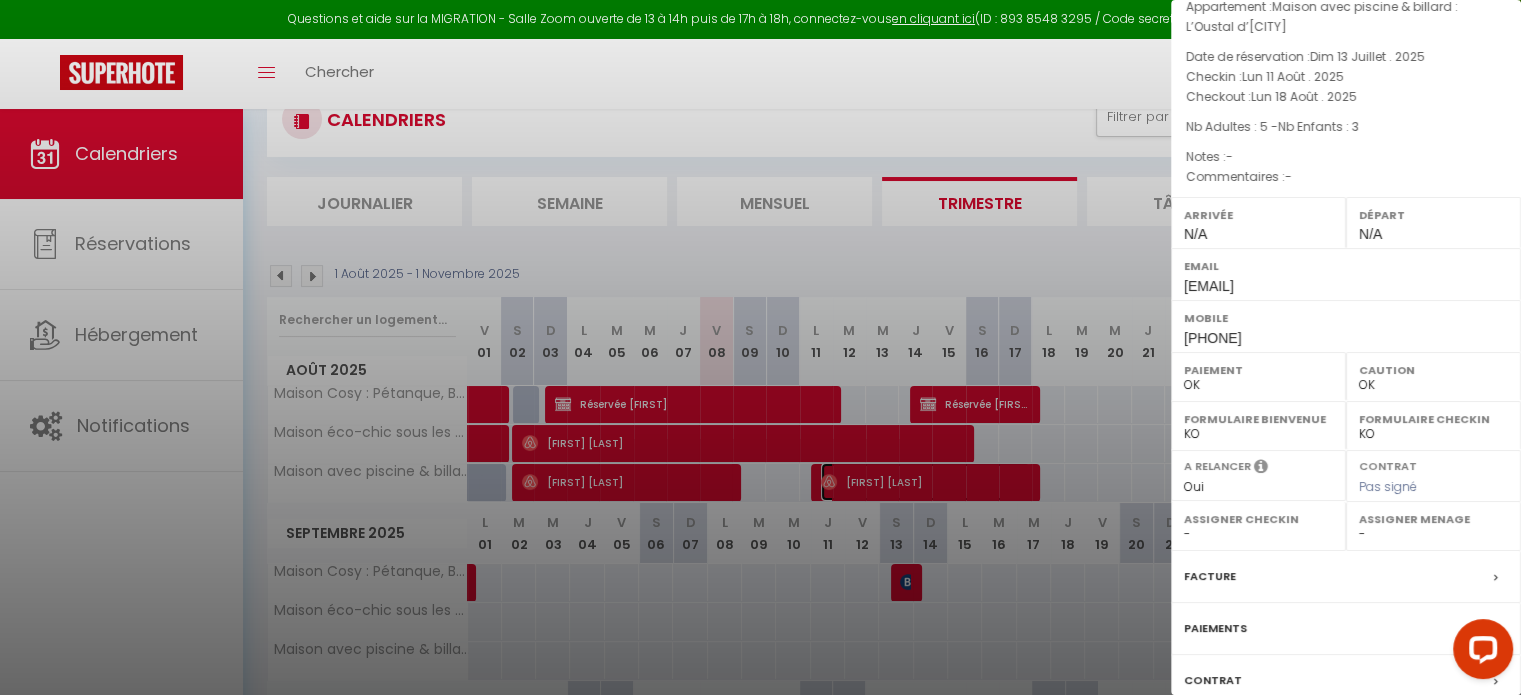 scroll, scrollTop: 152, scrollLeft: 0, axis: vertical 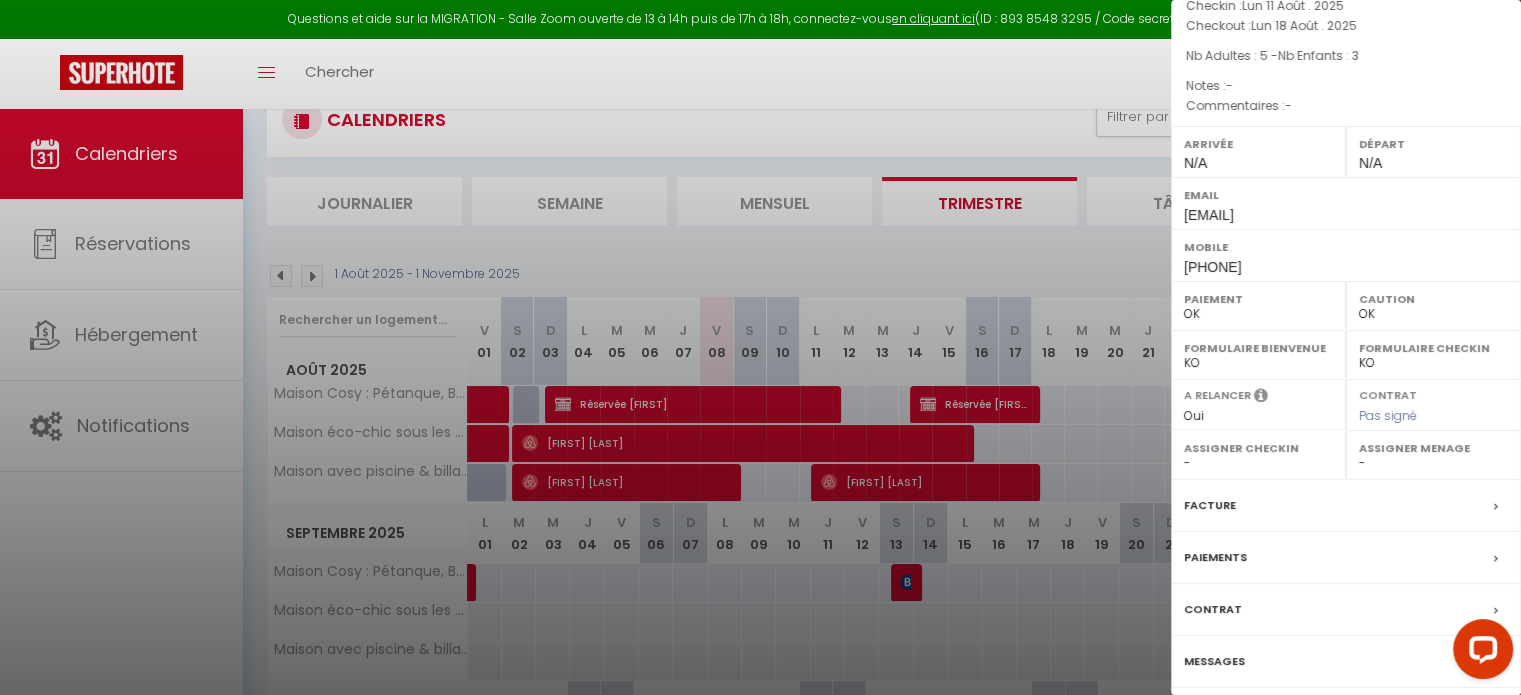 click on "Messages" at bounding box center (1214, 661) 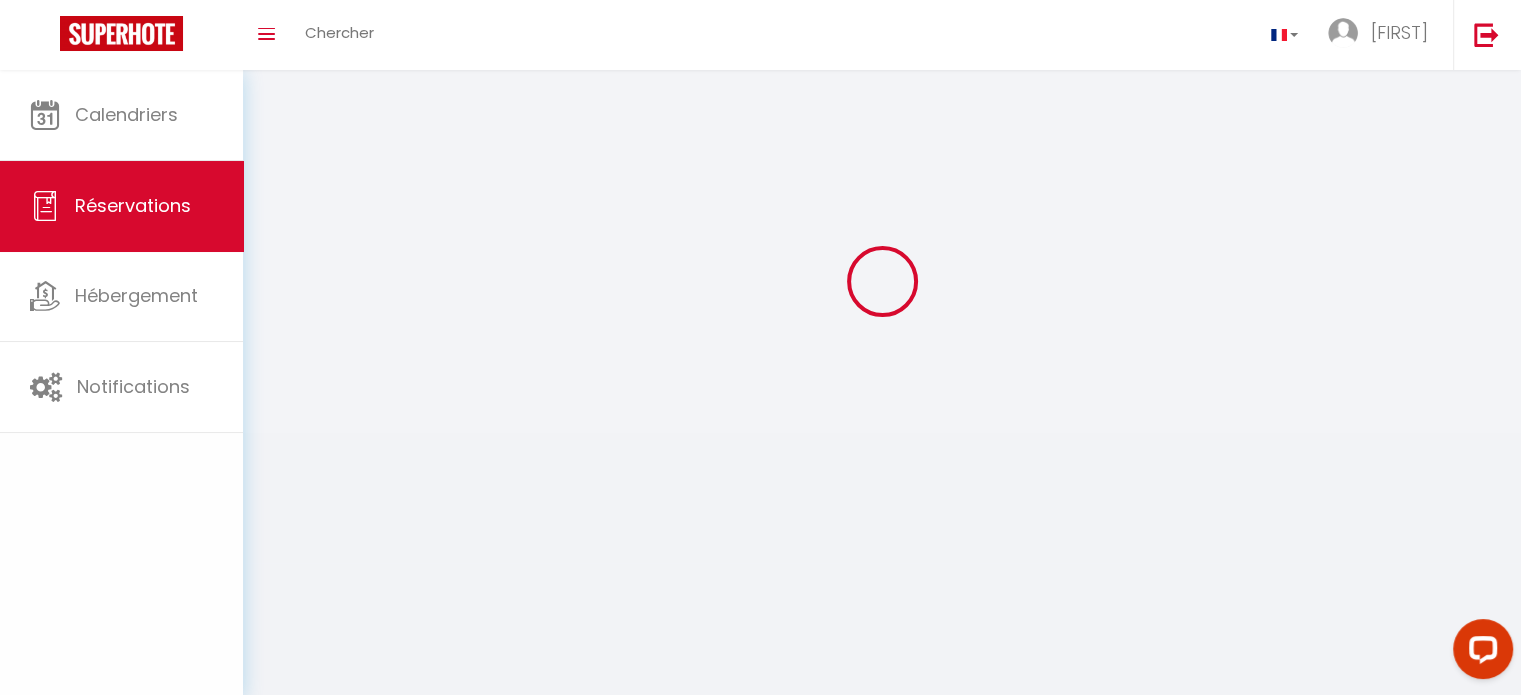 scroll, scrollTop: 0, scrollLeft: 0, axis: both 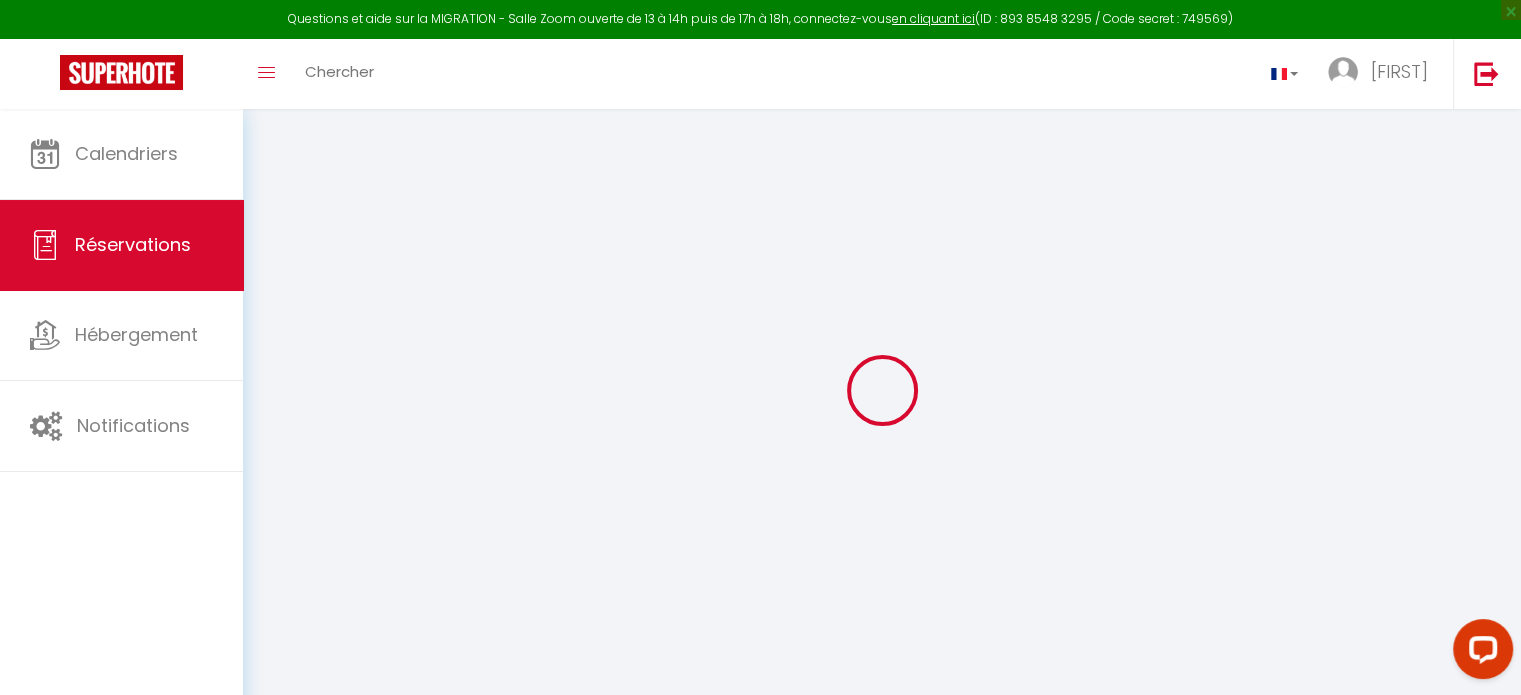 select 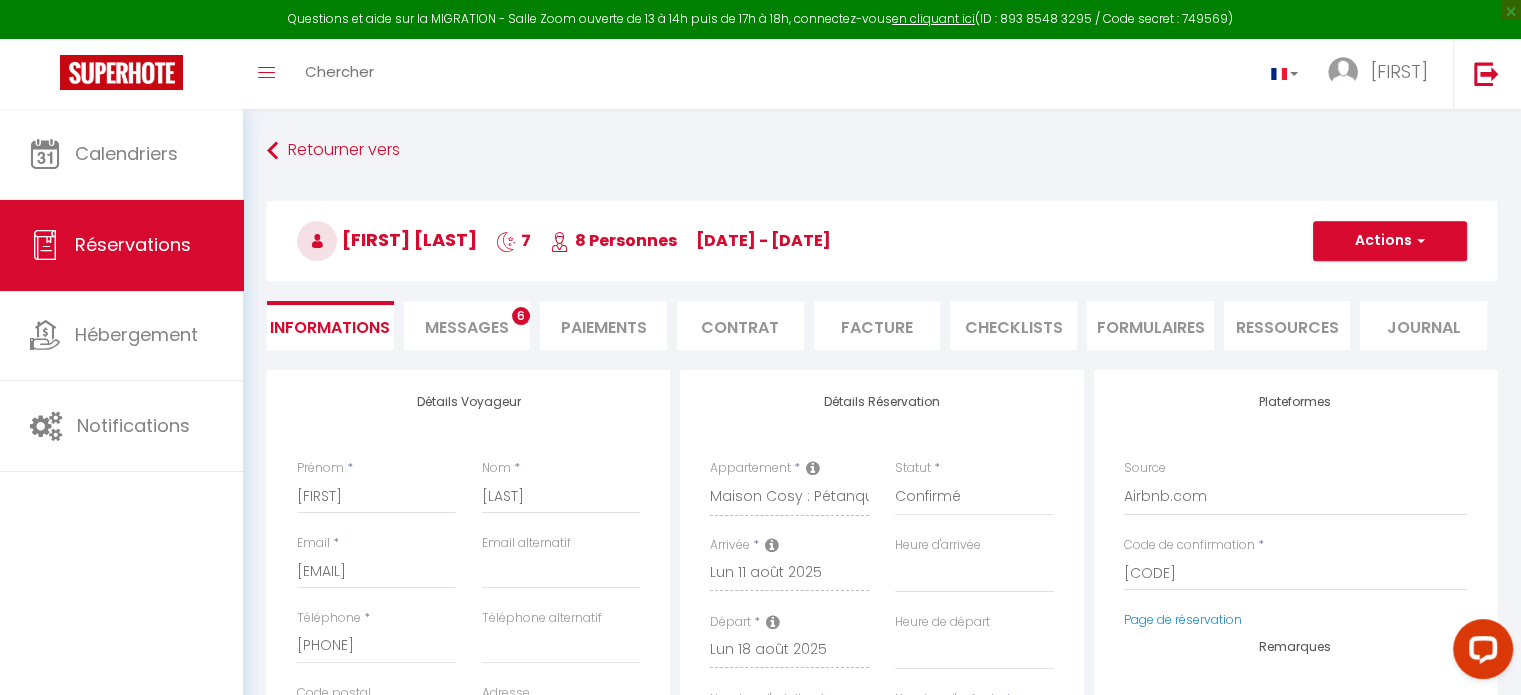 select 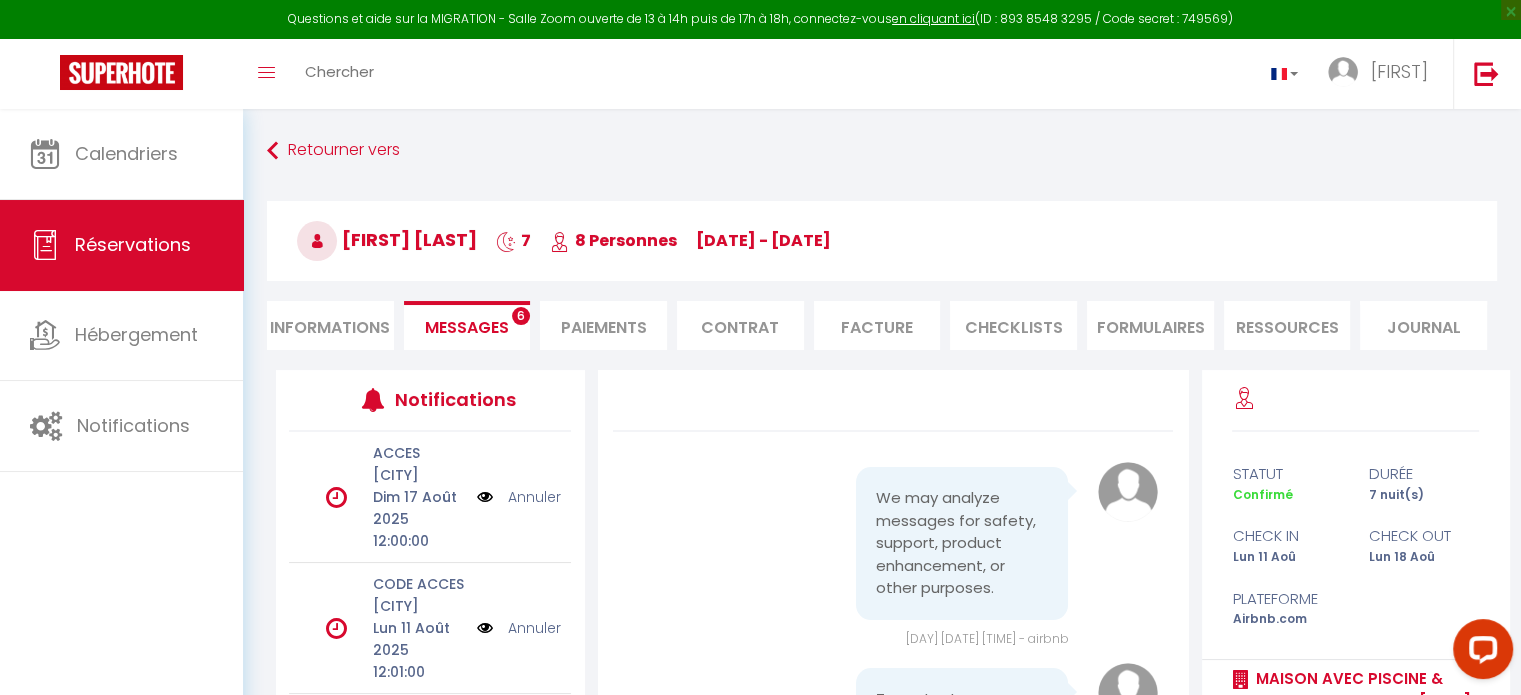 scroll, scrollTop: 2222, scrollLeft: 0, axis: vertical 